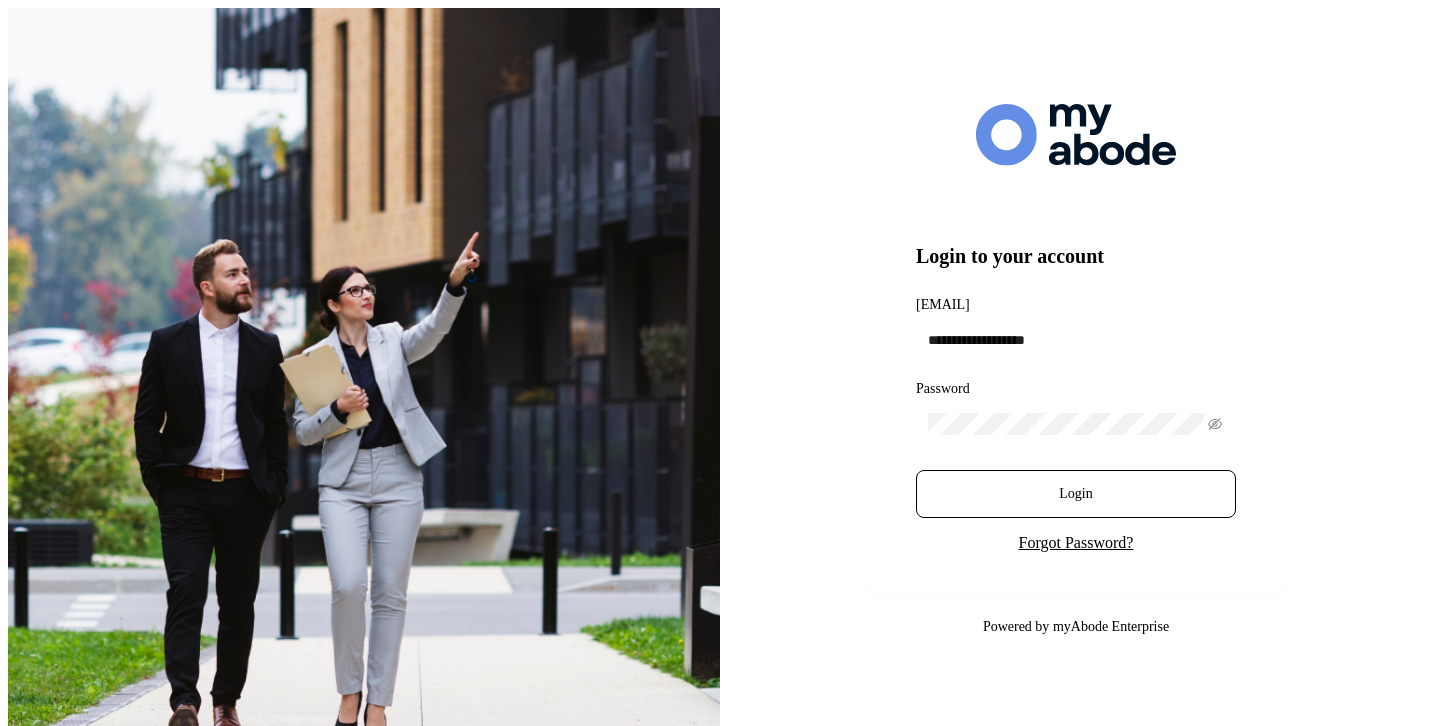 scroll, scrollTop: 0, scrollLeft: 0, axis: both 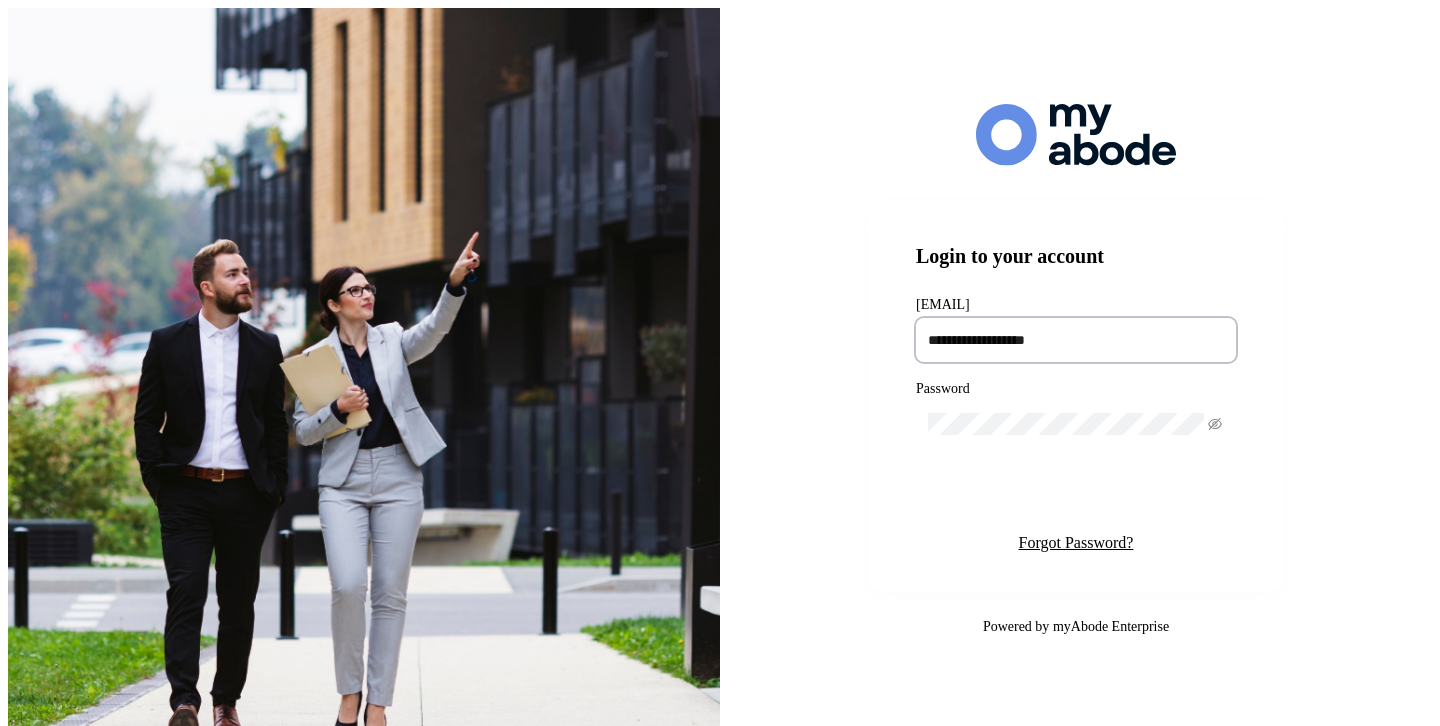type on "**********" 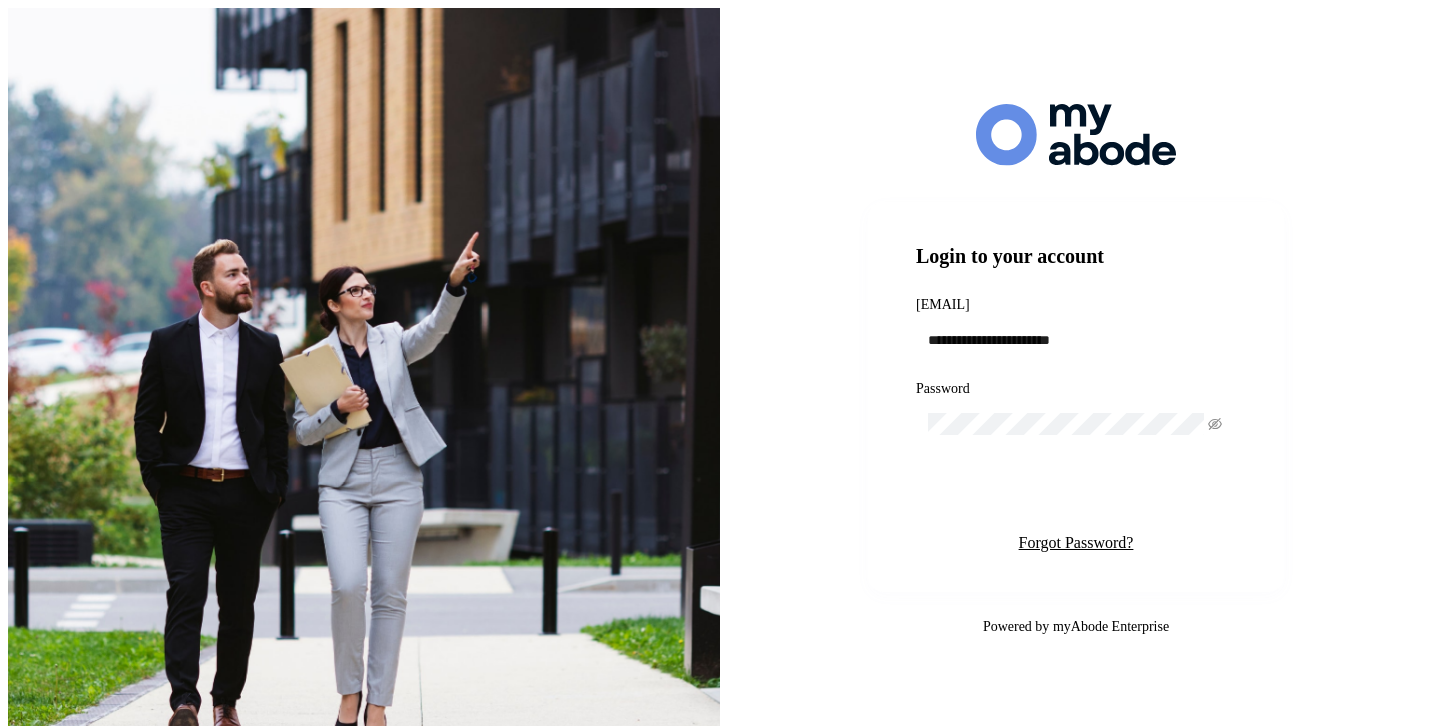click on "Login" at bounding box center [1075, 494] 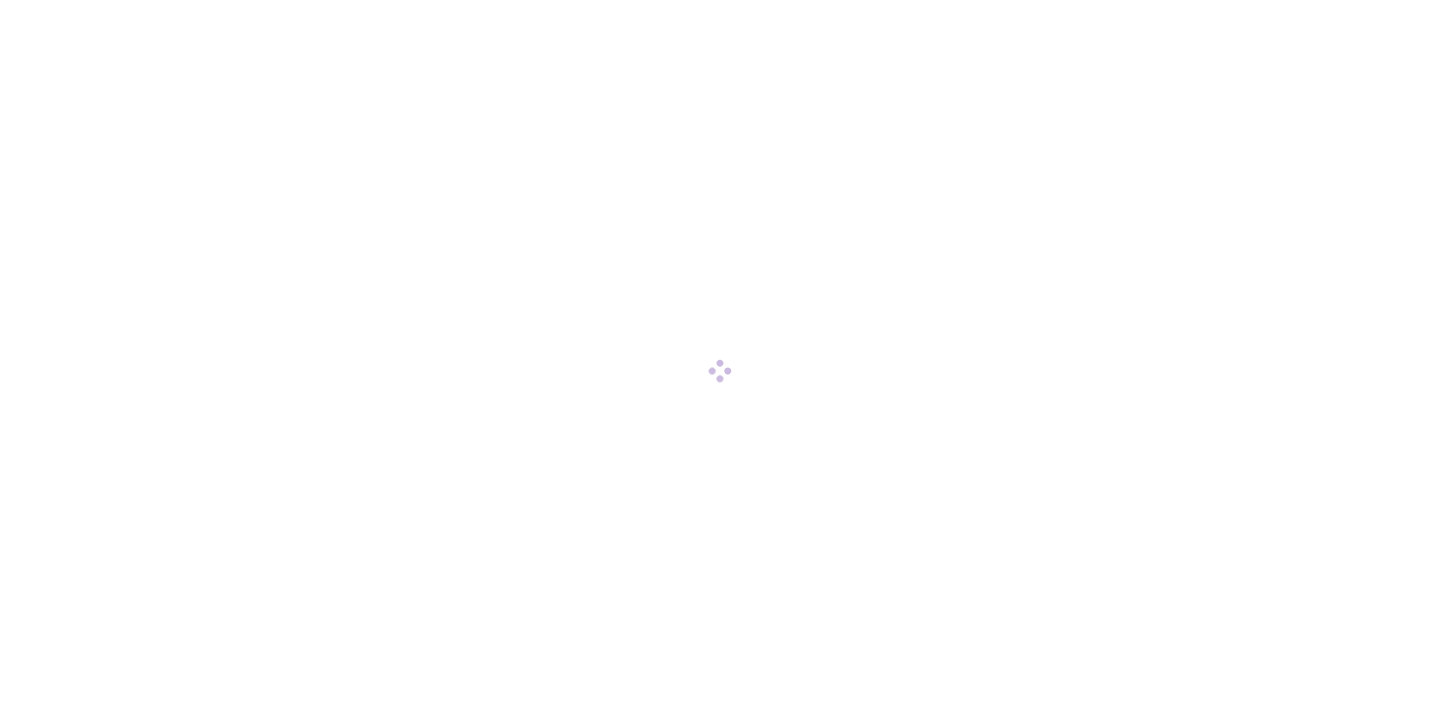 scroll, scrollTop: 0, scrollLeft: 0, axis: both 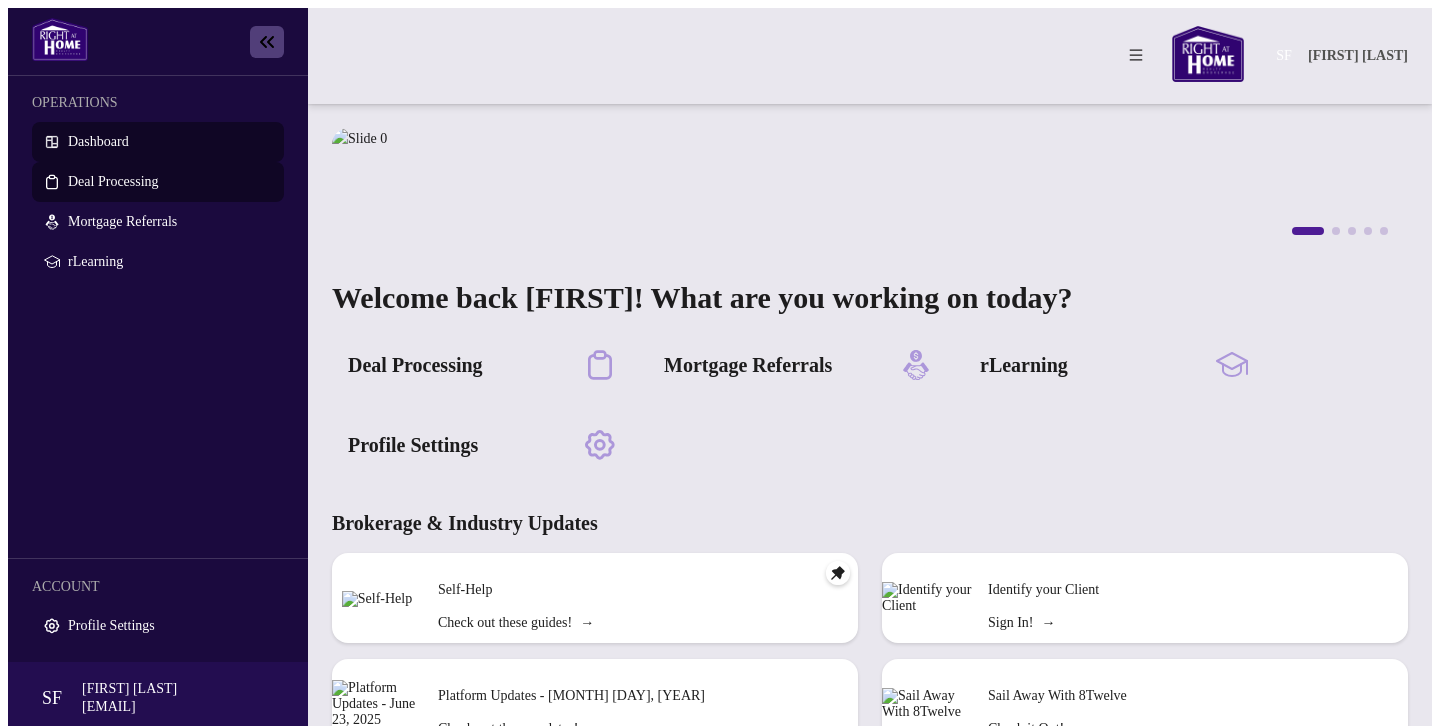 click on "Deal Processing" at bounding box center [113, 181] 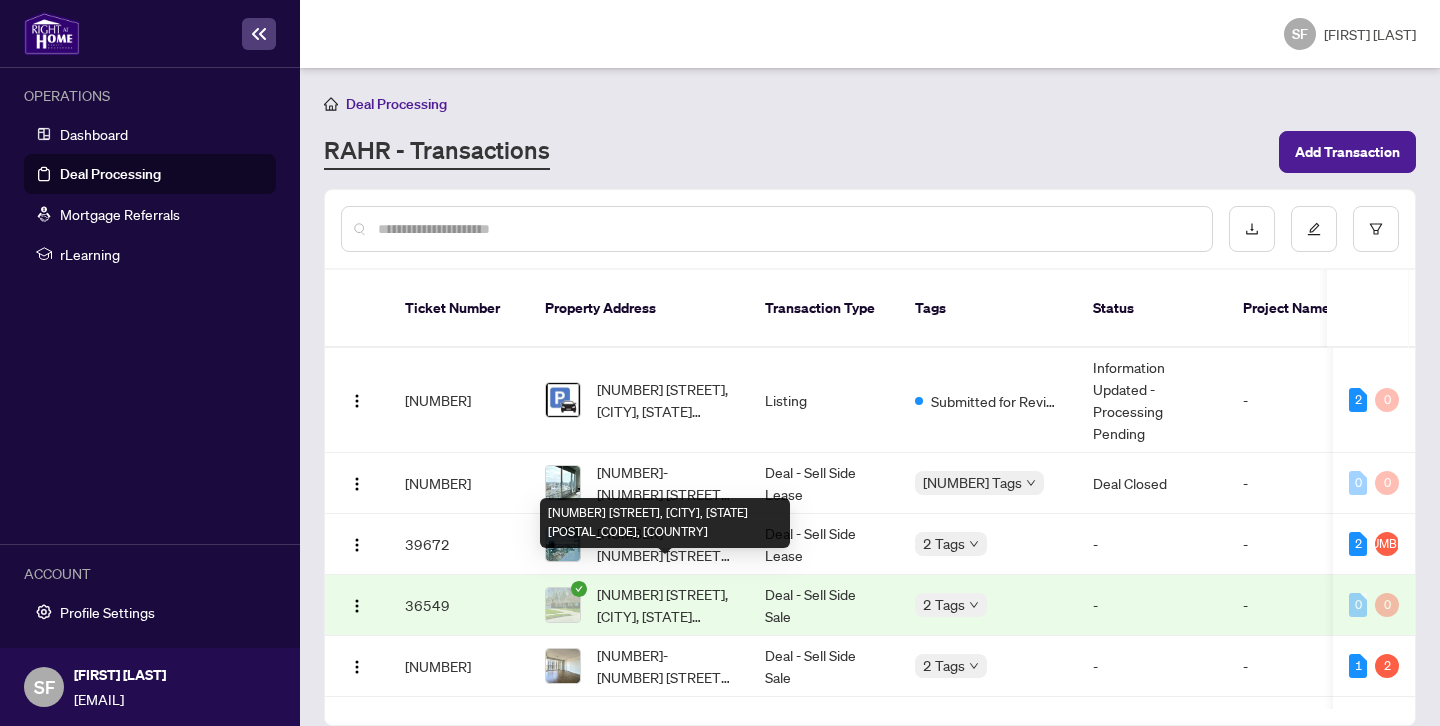 click on "[NUMBER] [STREET], [CITY], [STATE] [POSTAL_CODE], [COUNTRY]" at bounding box center [665, 605] 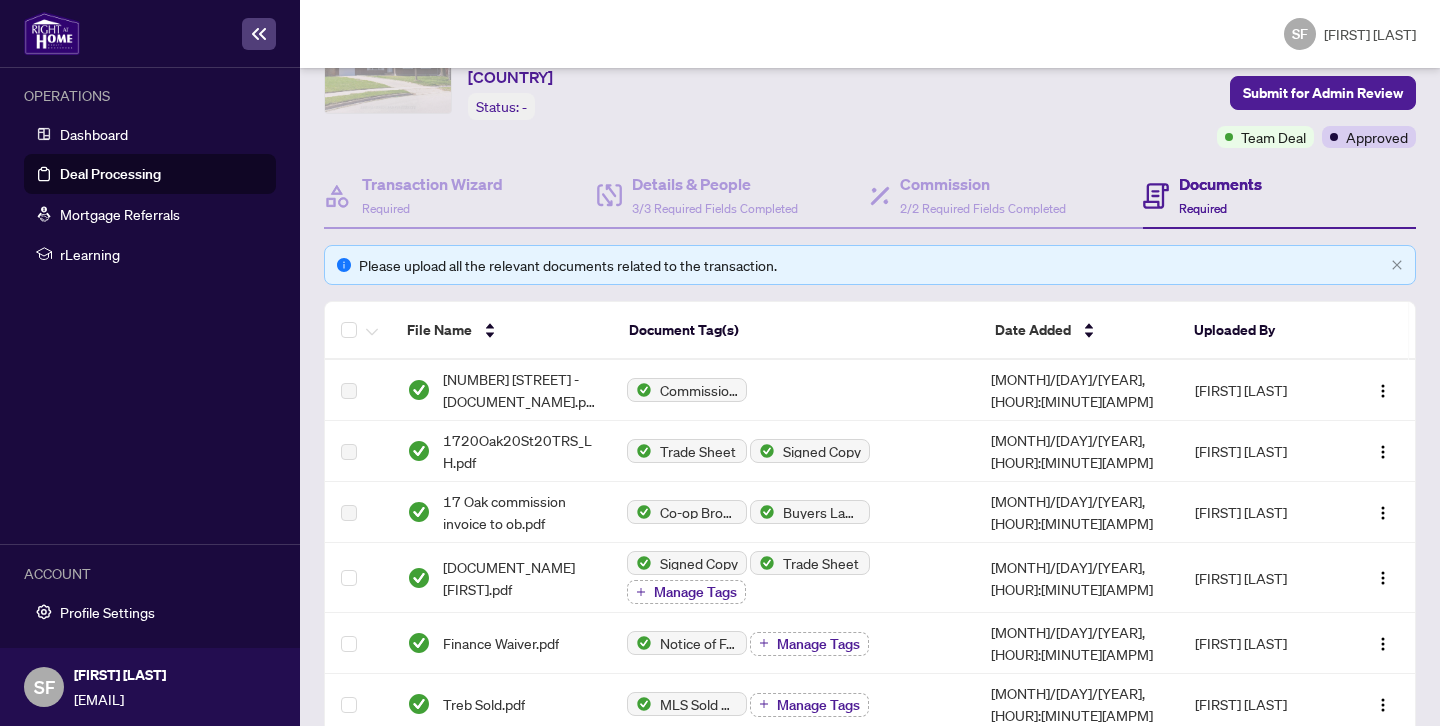 scroll, scrollTop: 111, scrollLeft: 0, axis: vertical 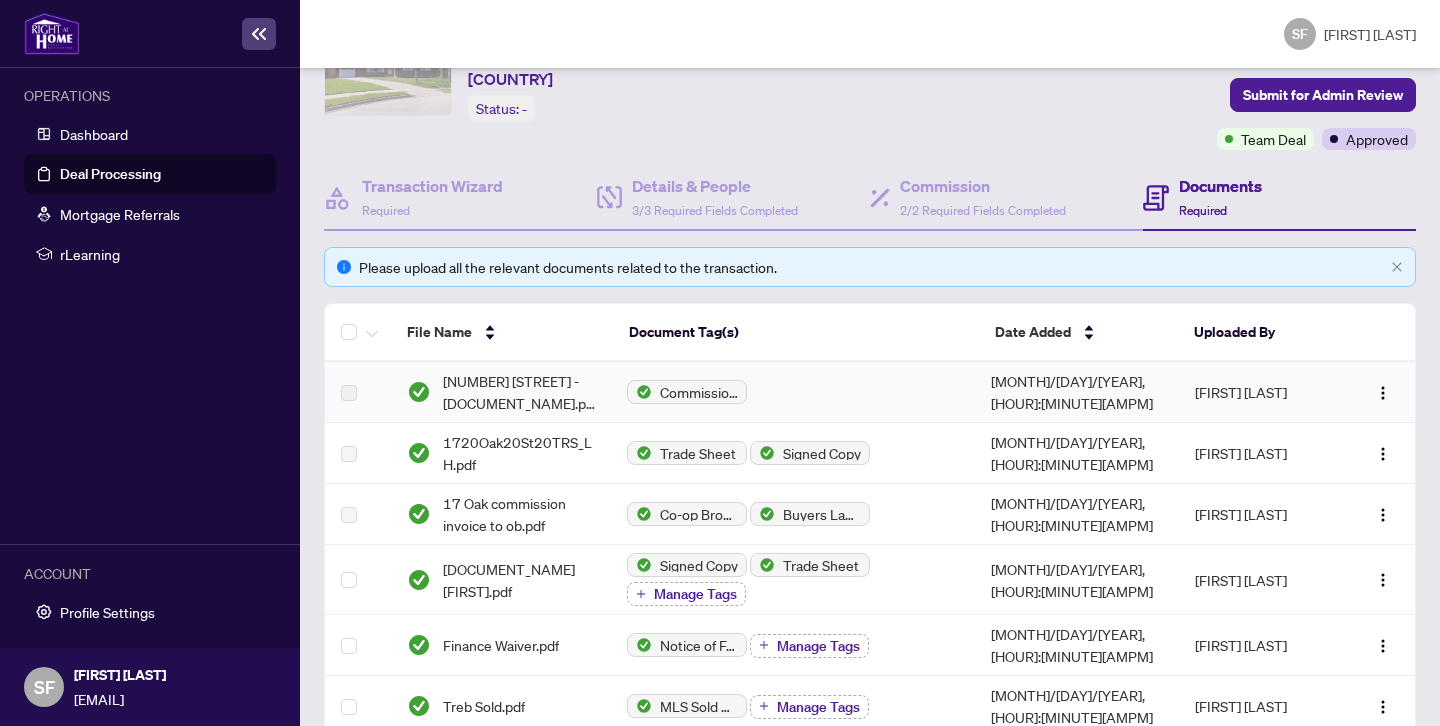 click at bounding box center (349, 393) 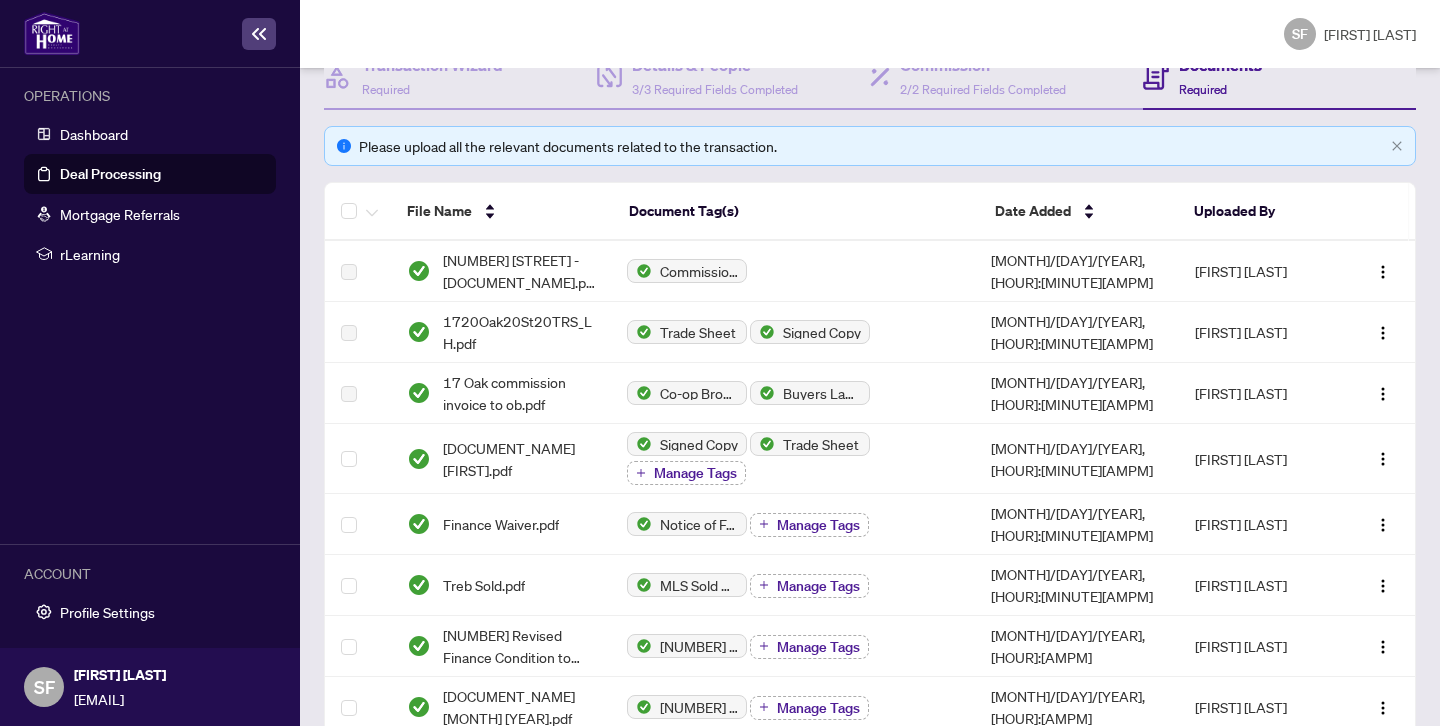scroll, scrollTop: 0, scrollLeft: 0, axis: both 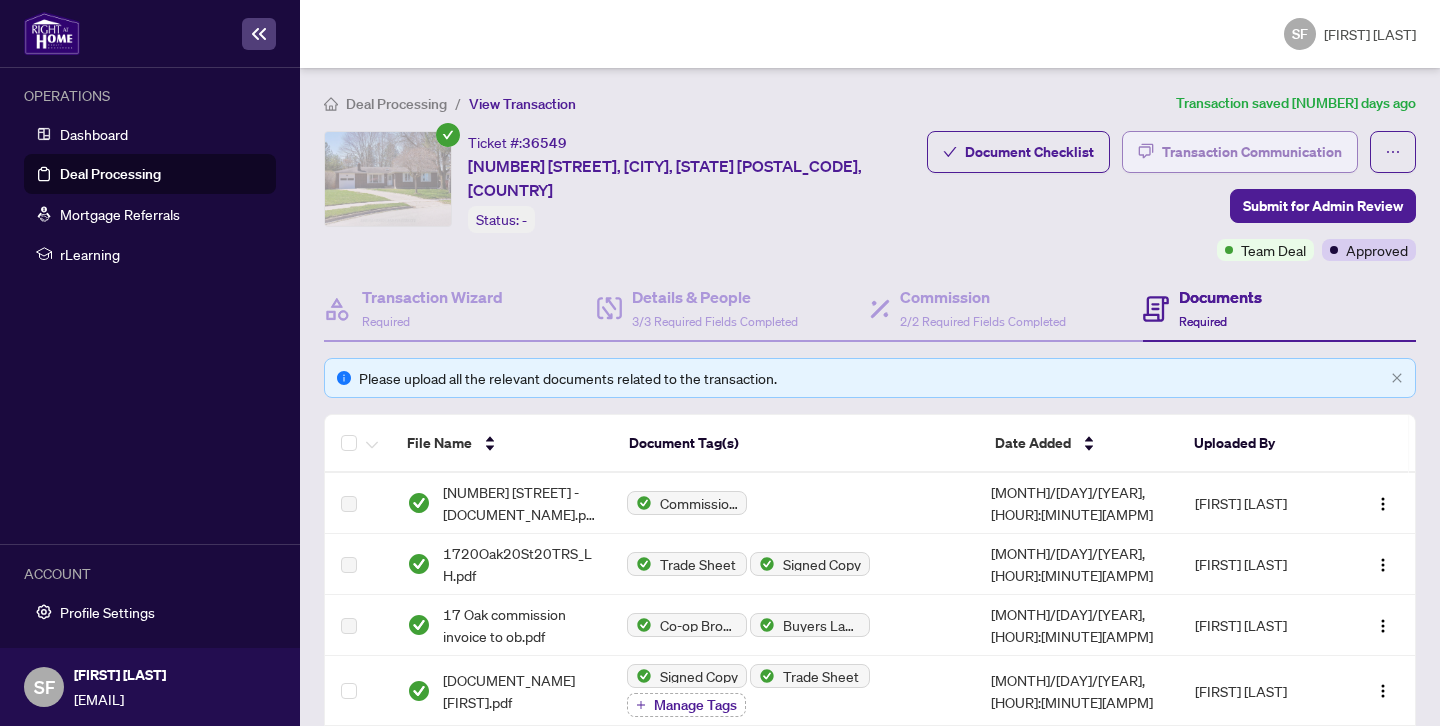 click on "Transaction Communication" at bounding box center (1252, 152) 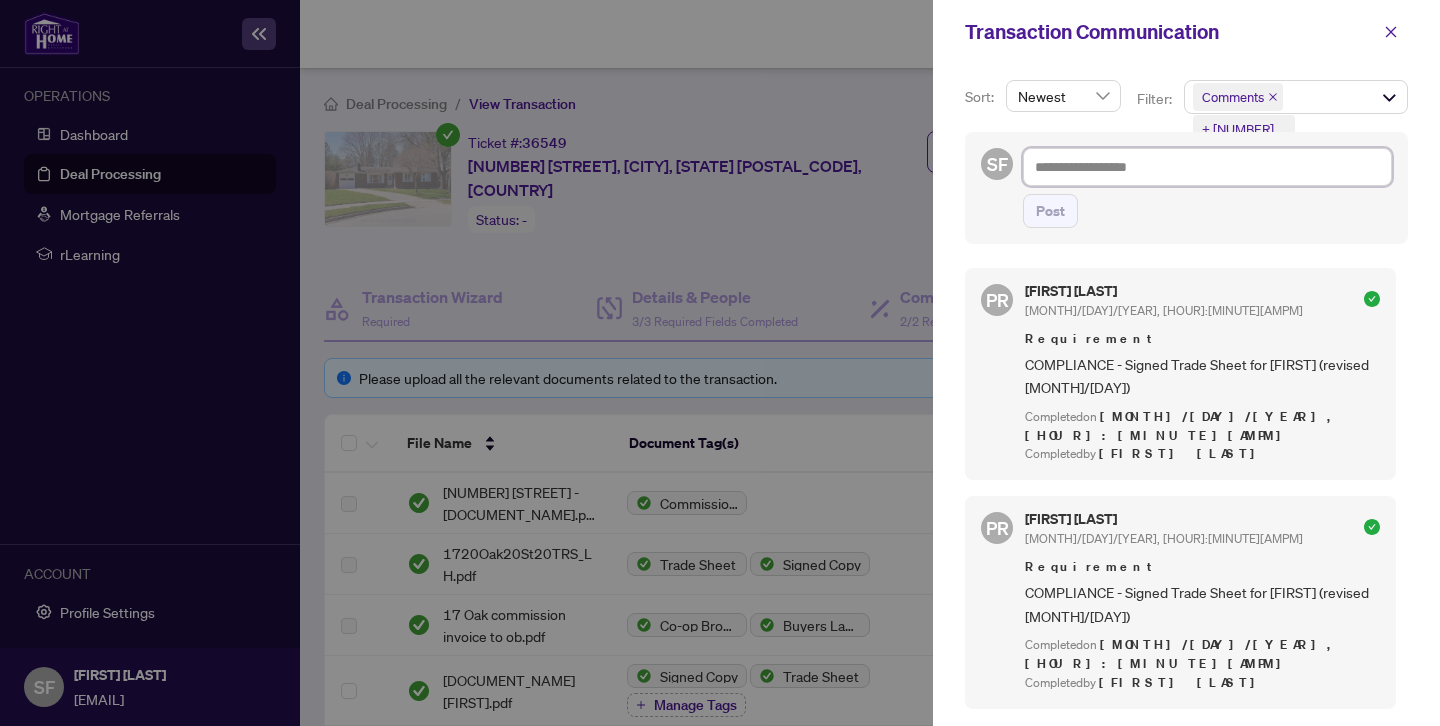 click at bounding box center (1207, 167) 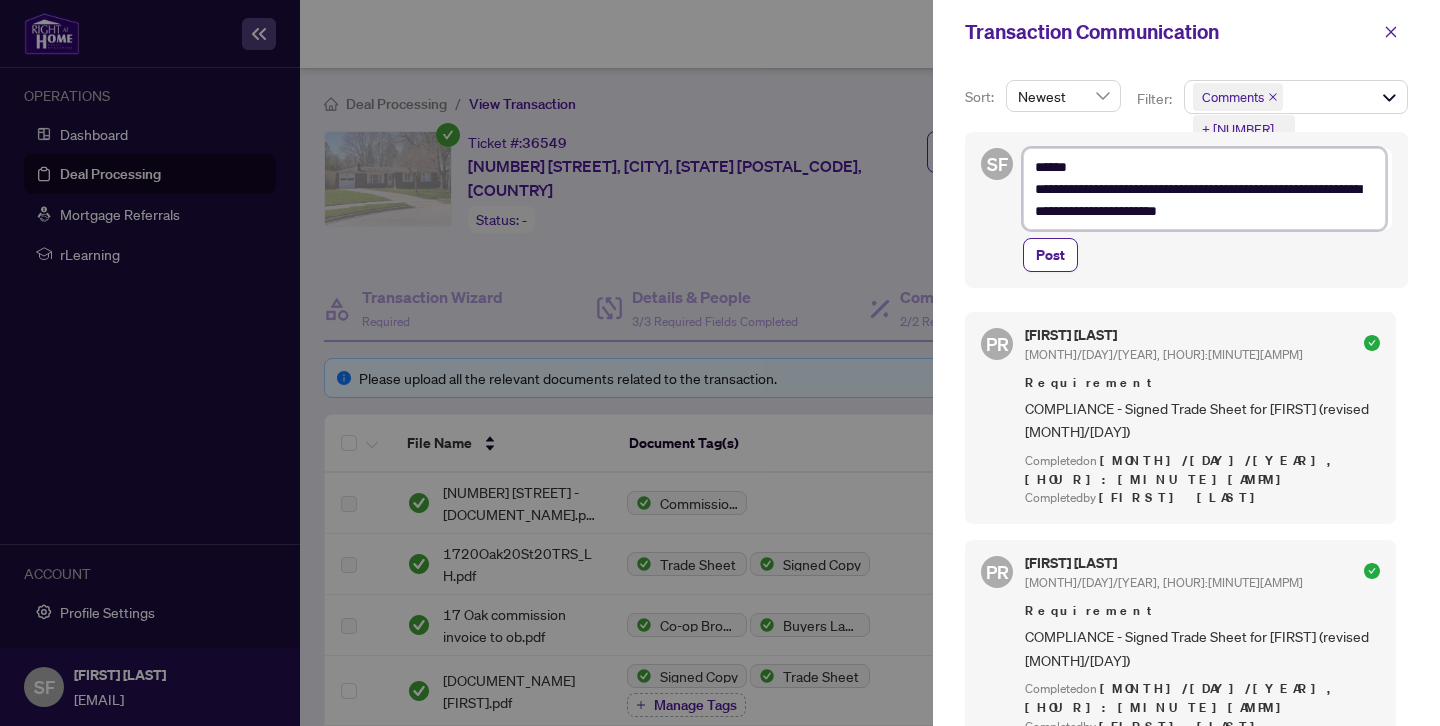 click on "**********" at bounding box center [1204, 189] 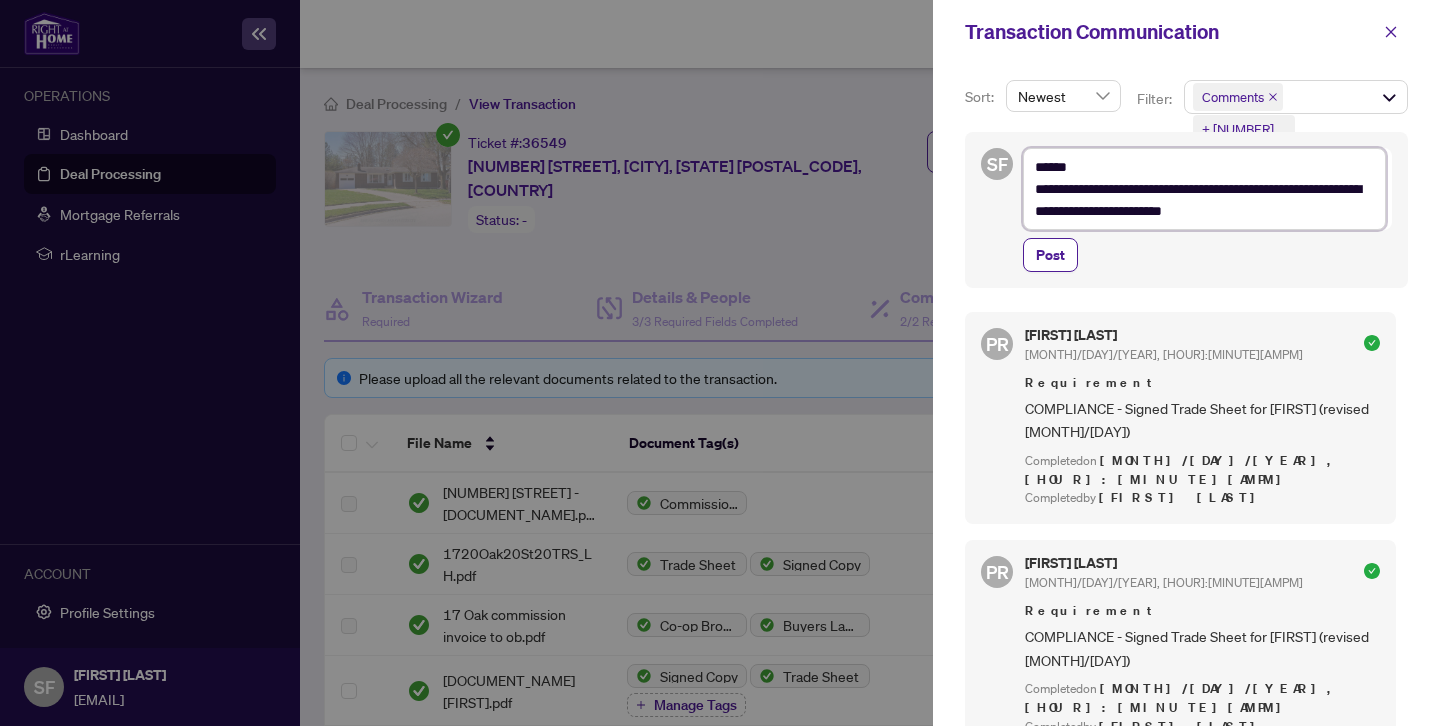 click on "**********" at bounding box center [1204, 189] 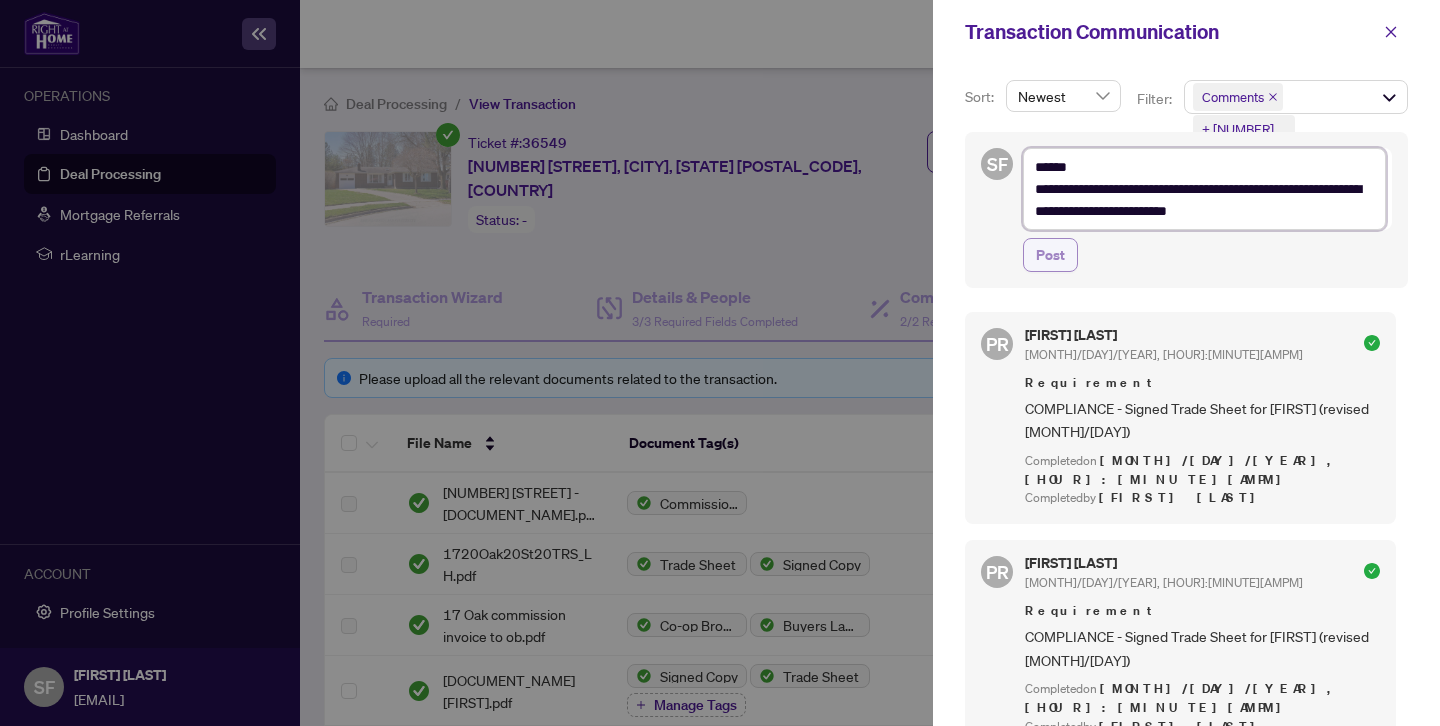type on "**********" 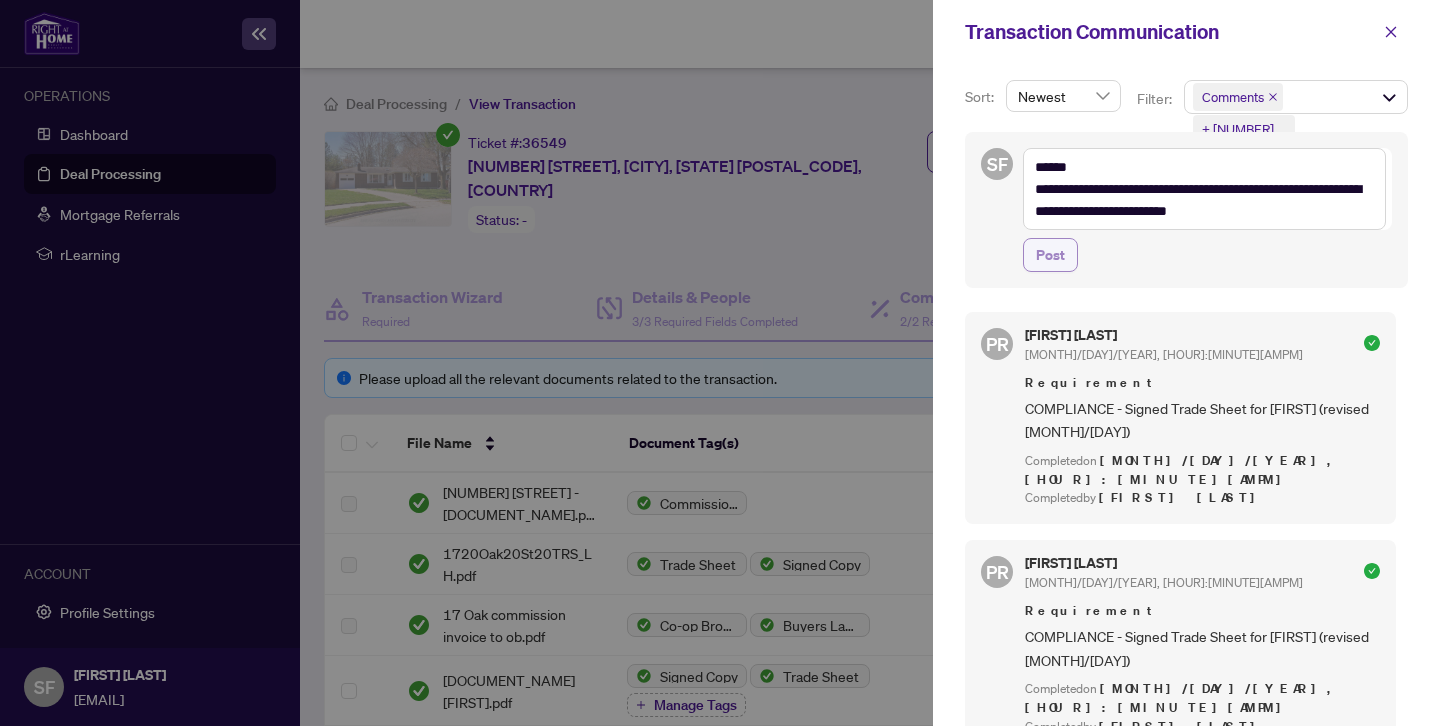 click on "Post" at bounding box center [1050, 255] 